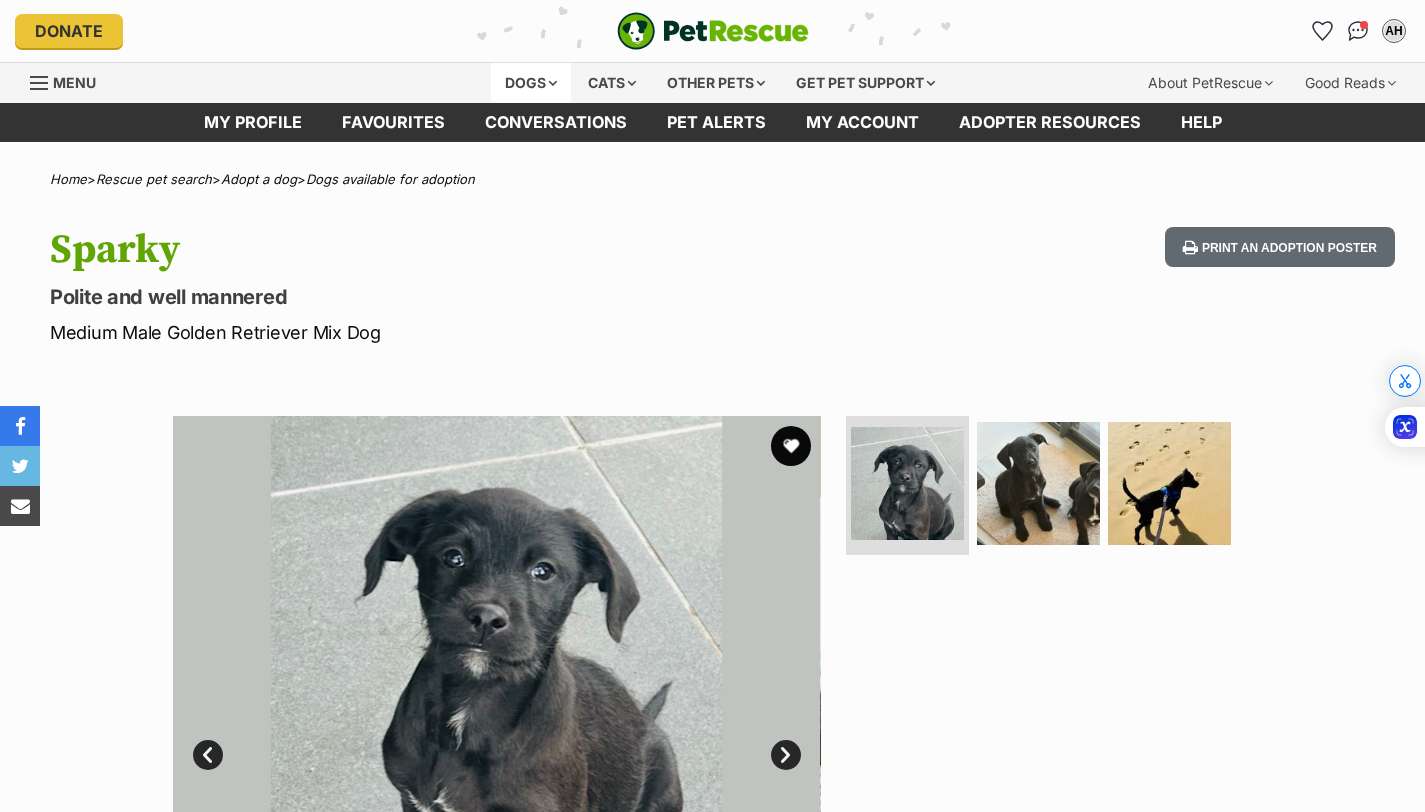 scroll, scrollTop: 0, scrollLeft: 0, axis: both 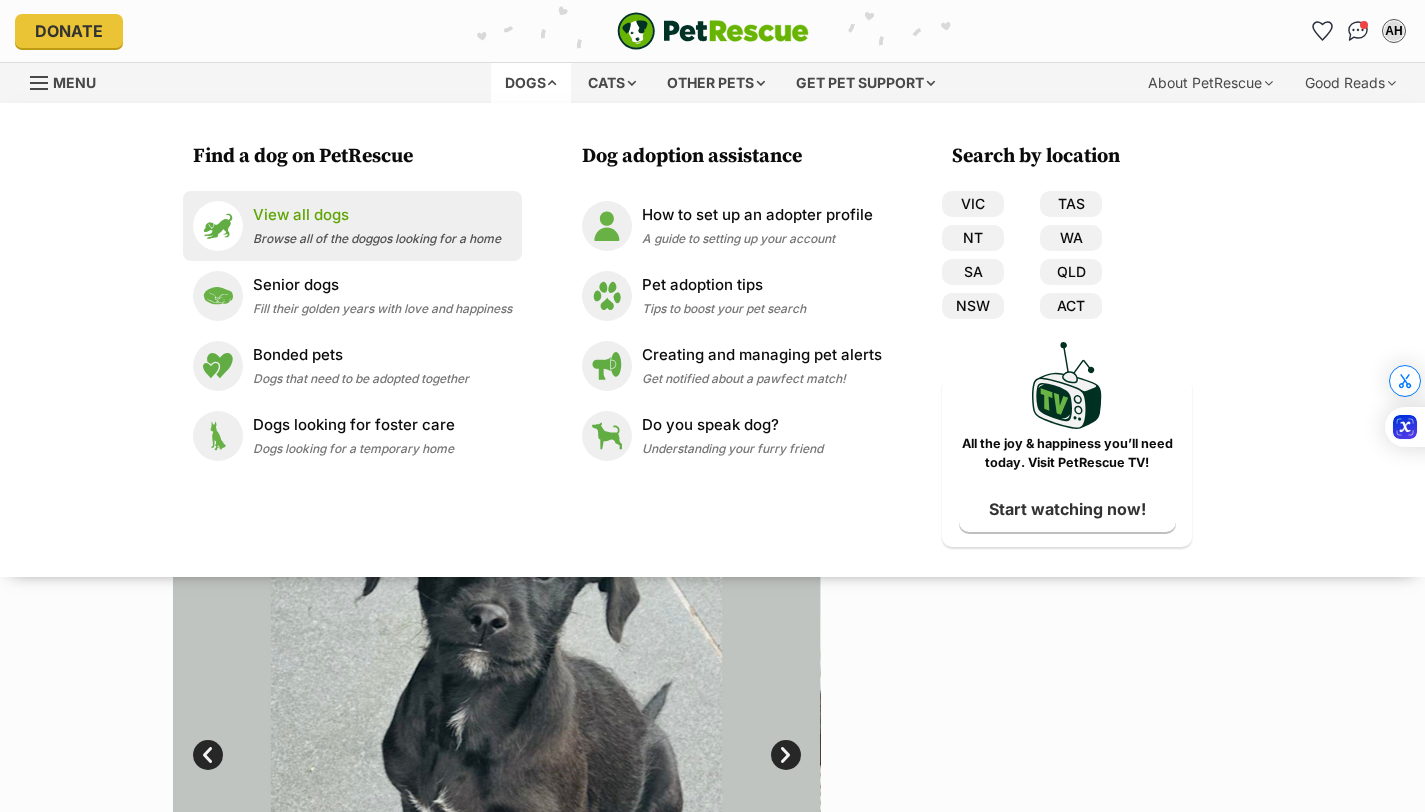click on "Browse all of the doggos looking for a home" at bounding box center (377, 238) 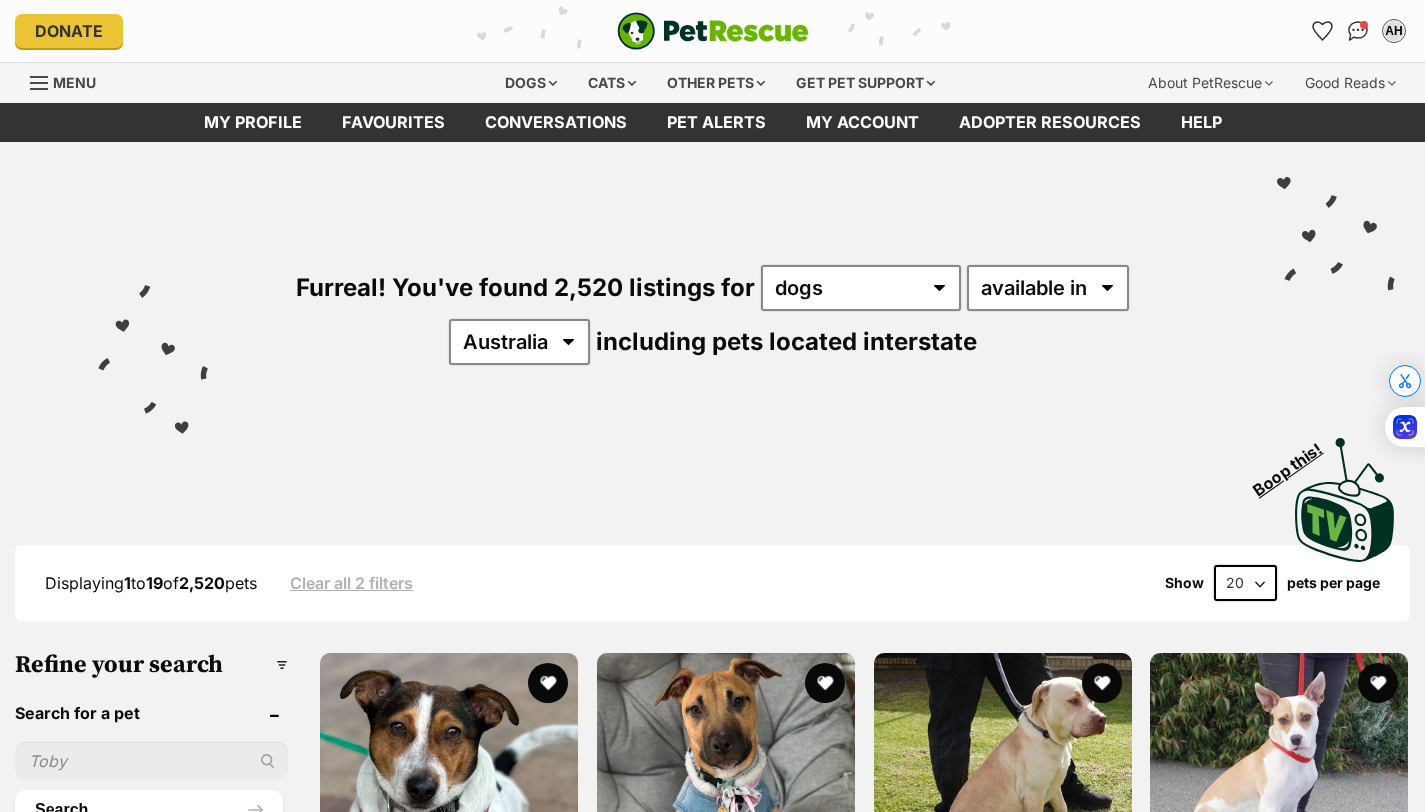 scroll, scrollTop: 0, scrollLeft: 0, axis: both 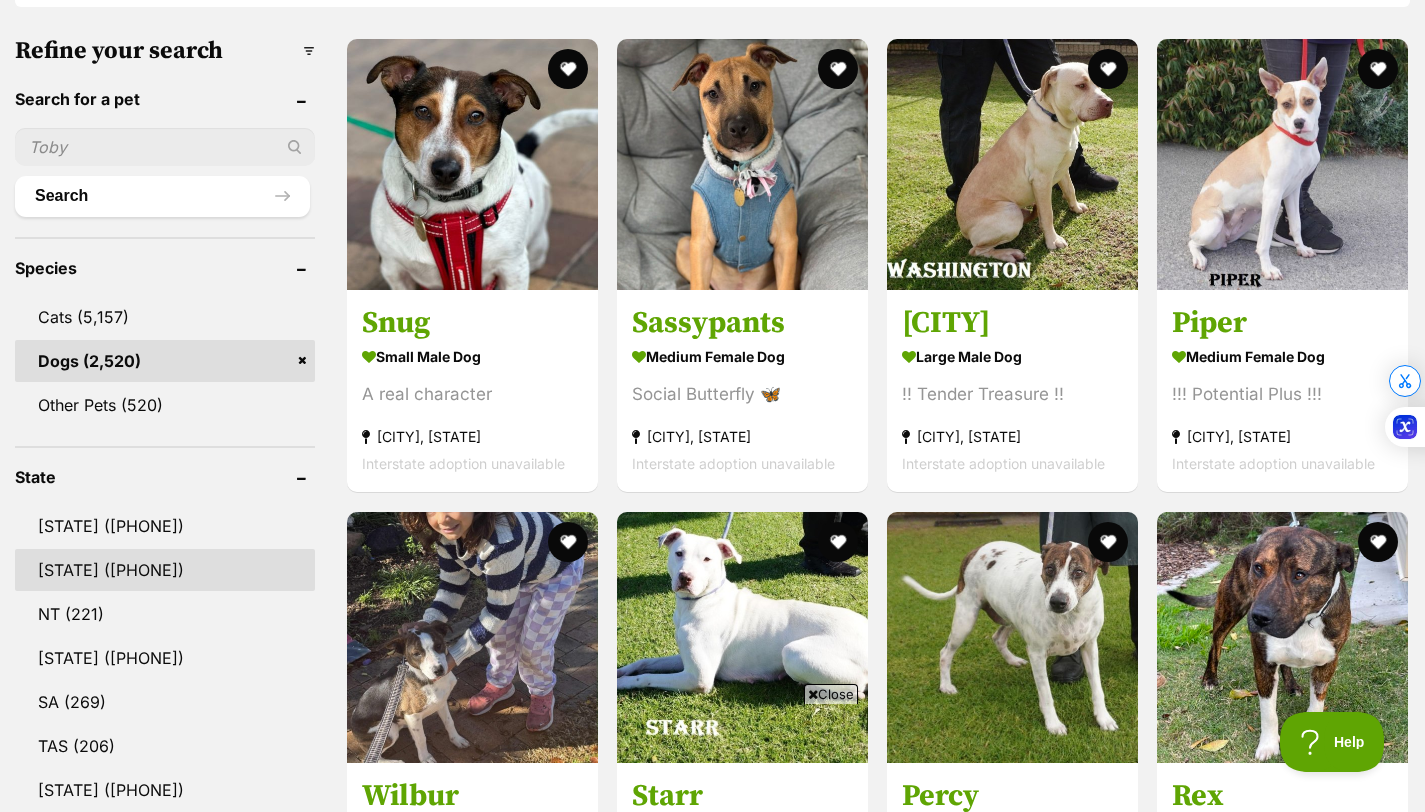click on "NSW (1,248)" at bounding box center [165, 570] 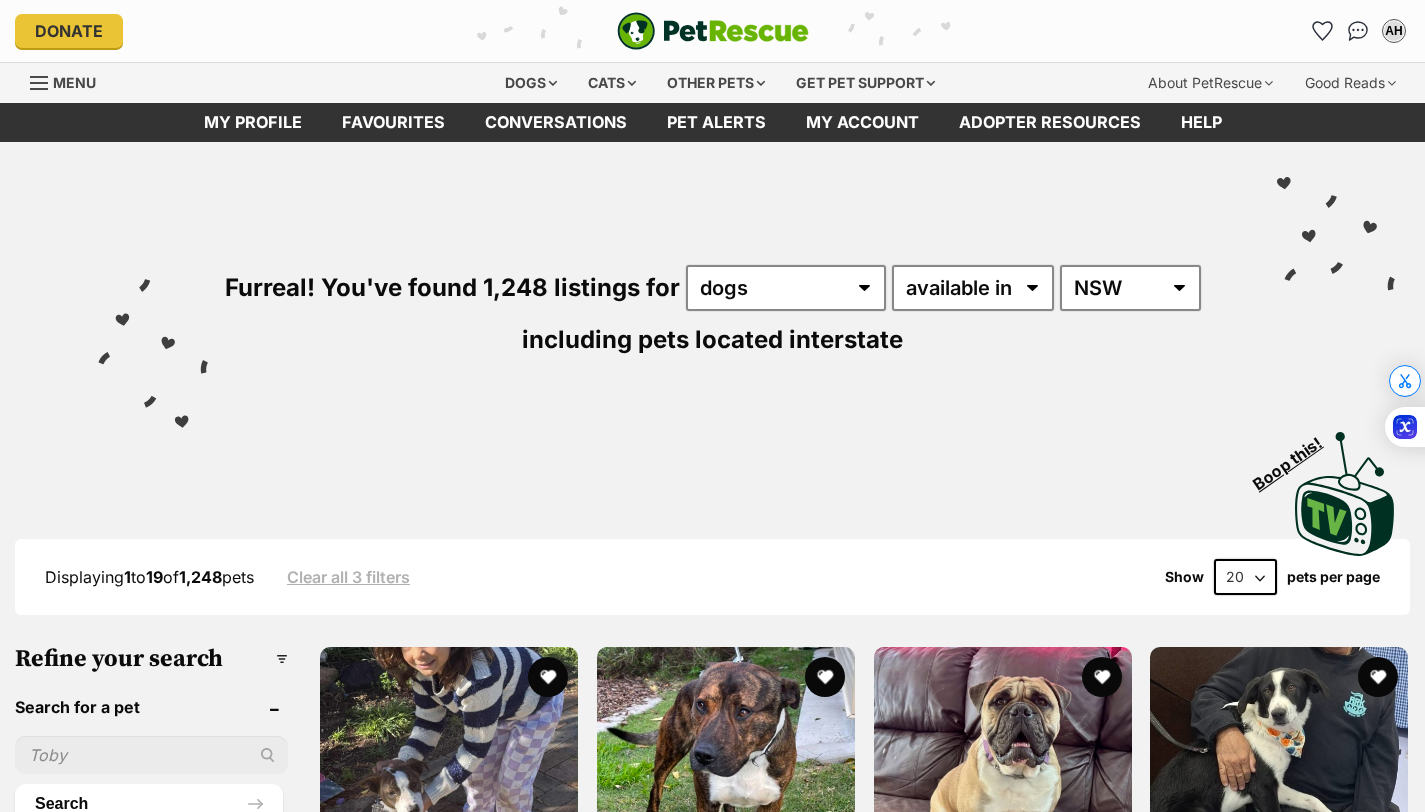 scroll, scrollTop: 0, scrollLeft: 0, axis: both 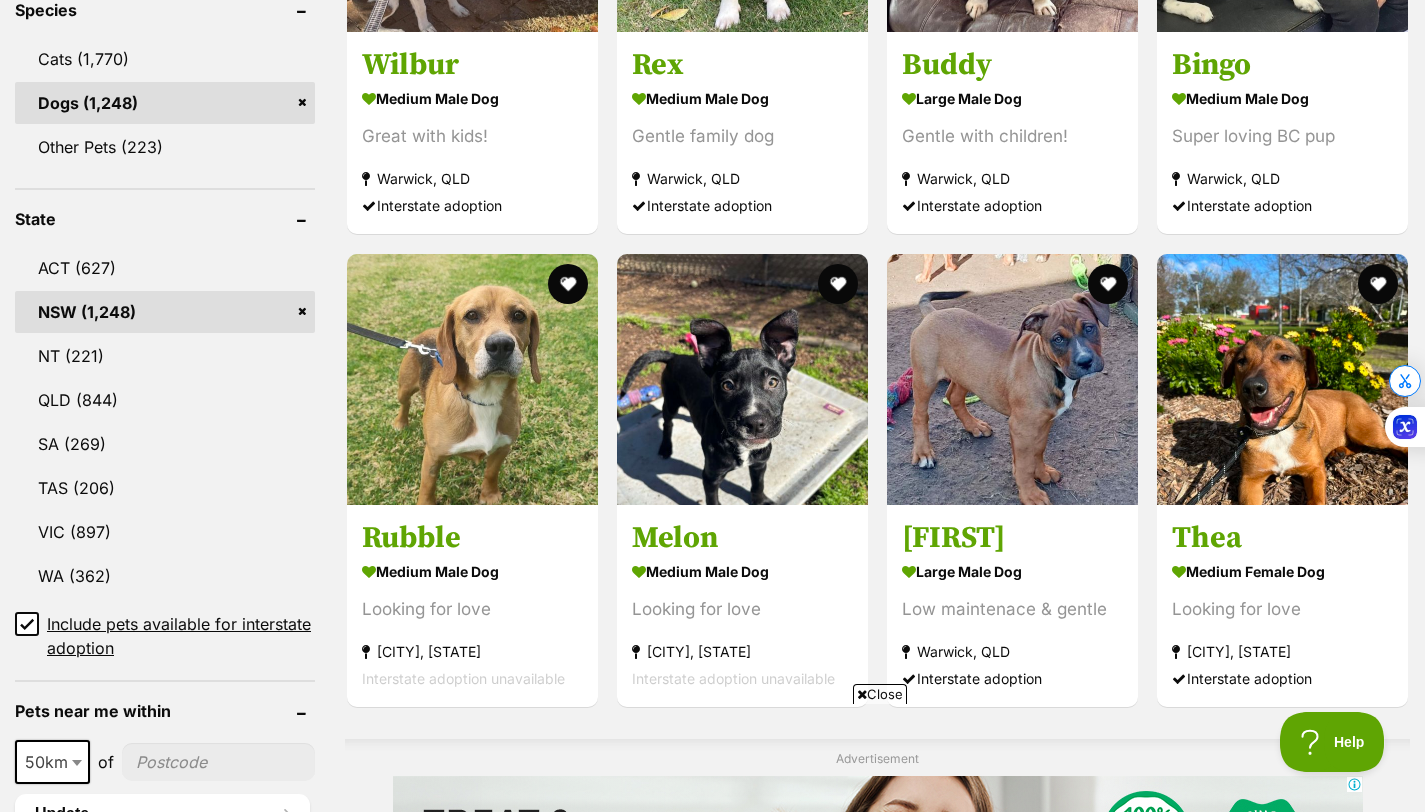 click 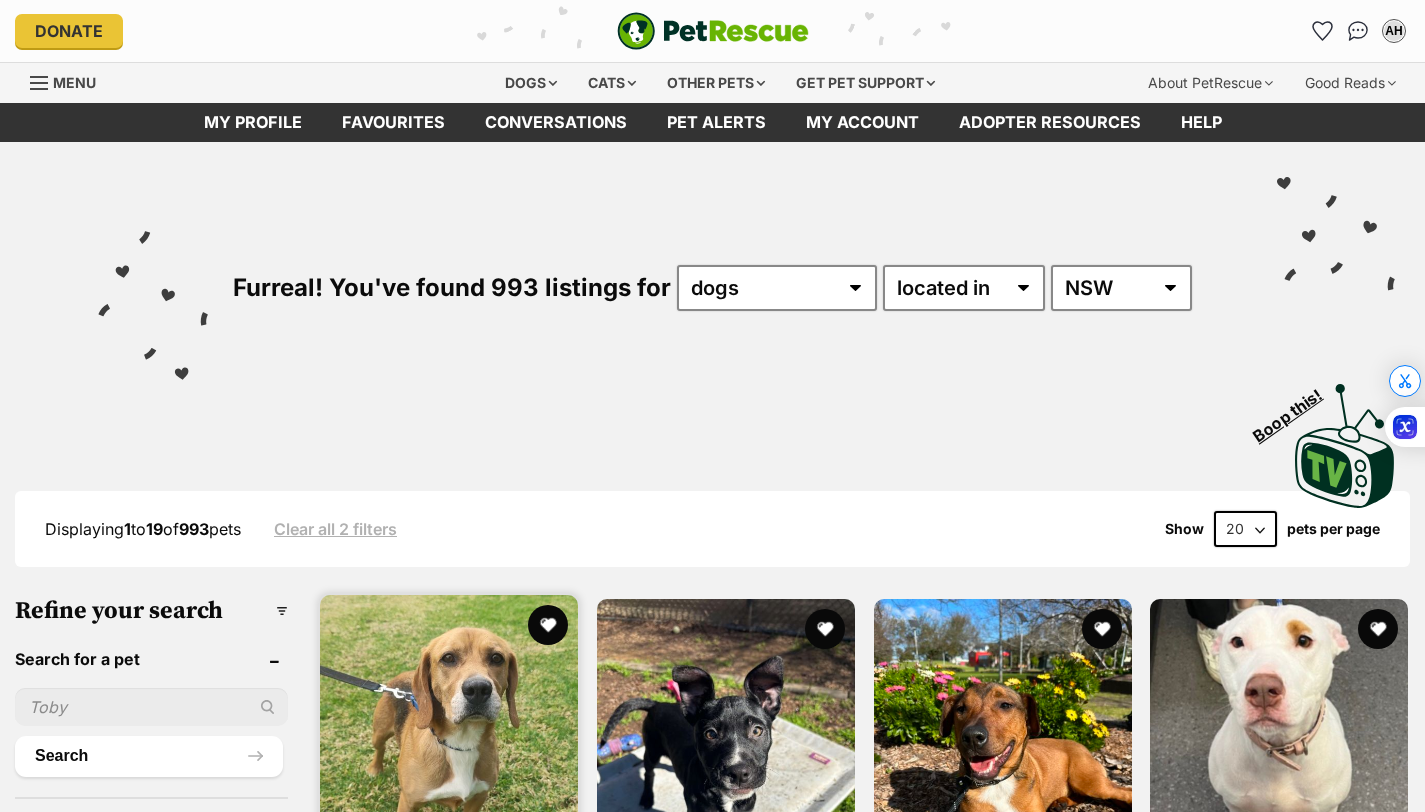 scroll, scrollTop: 0, scrollLeft: 0, axis: both 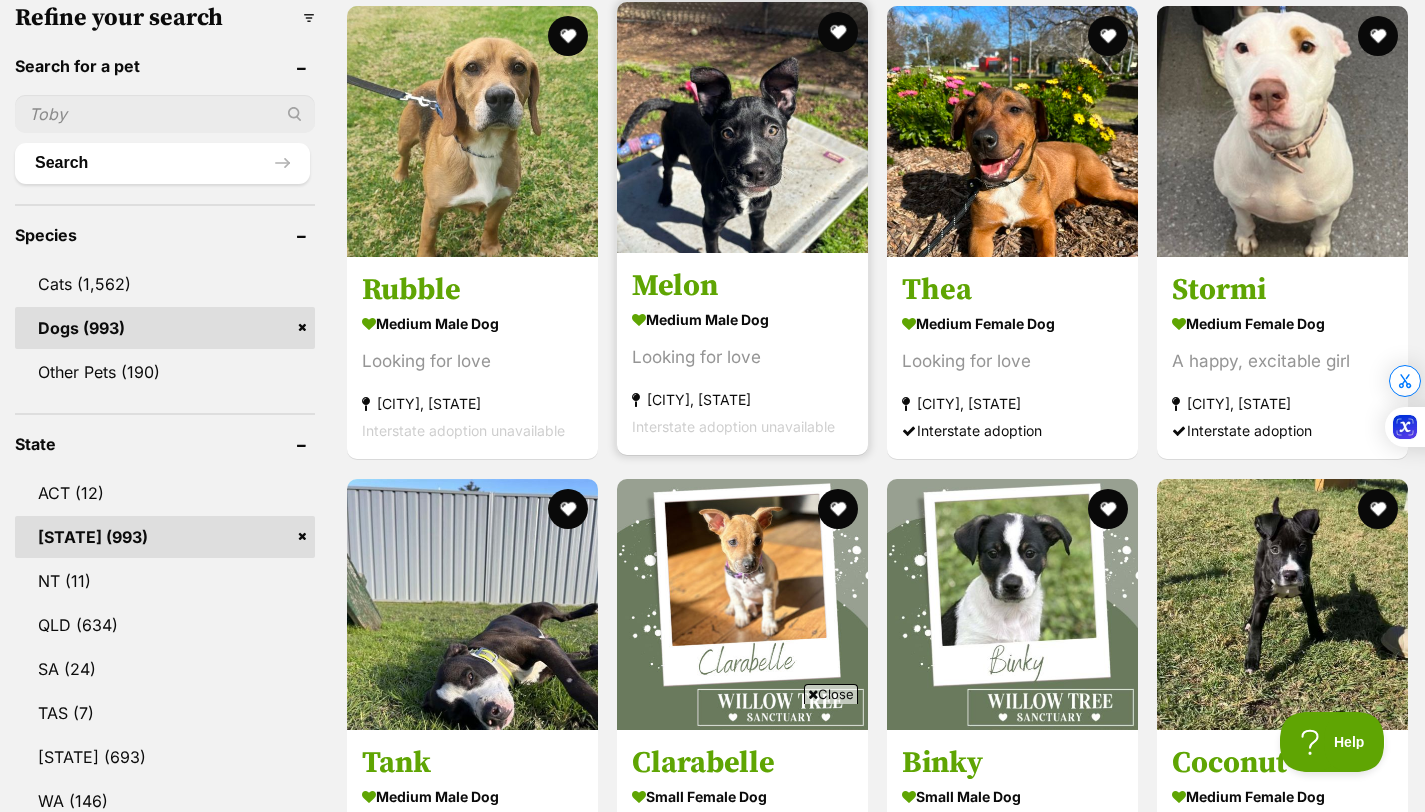 click on "Looking for love" at bounding box center (742, 358) 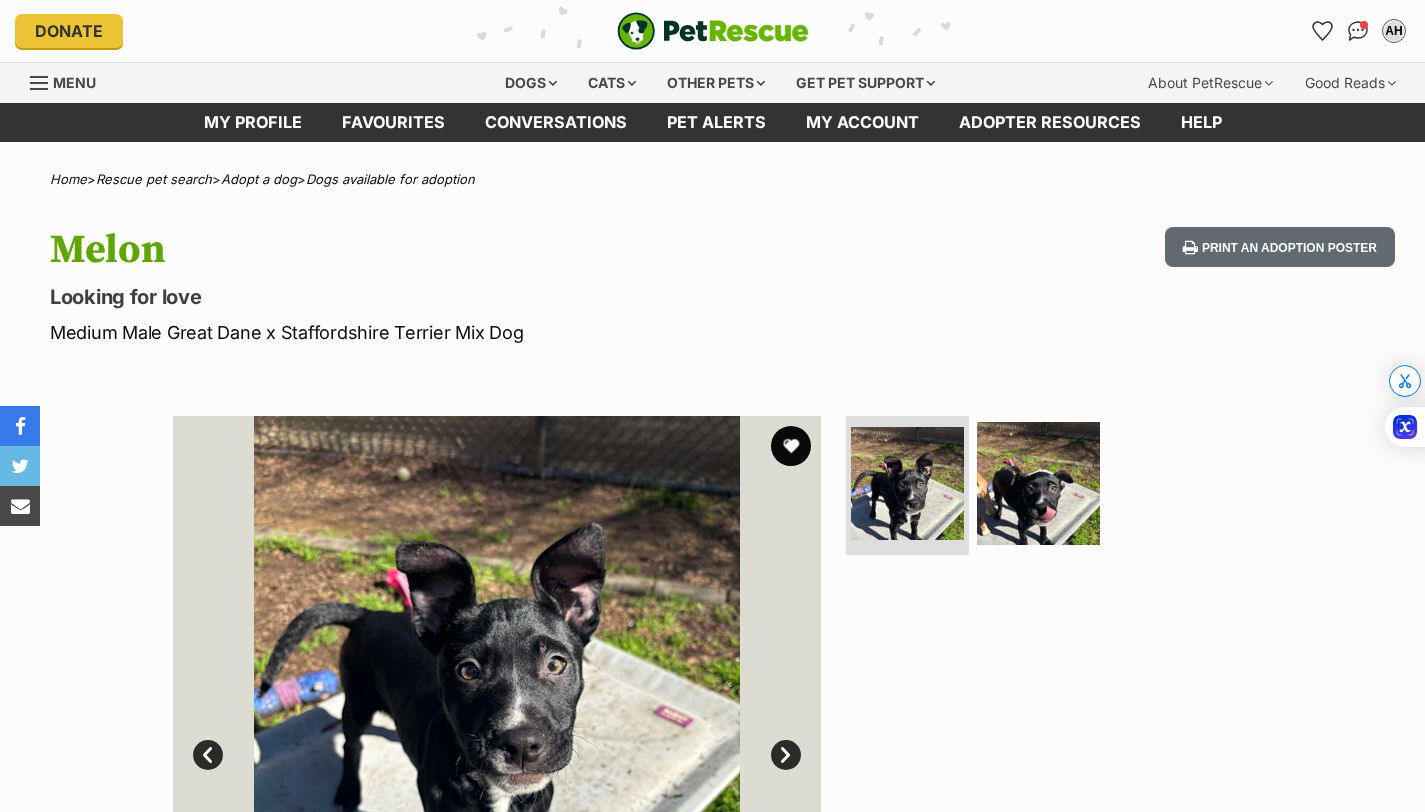 scroll, scrollTop: 0, scrollLeft: 0, axis: both 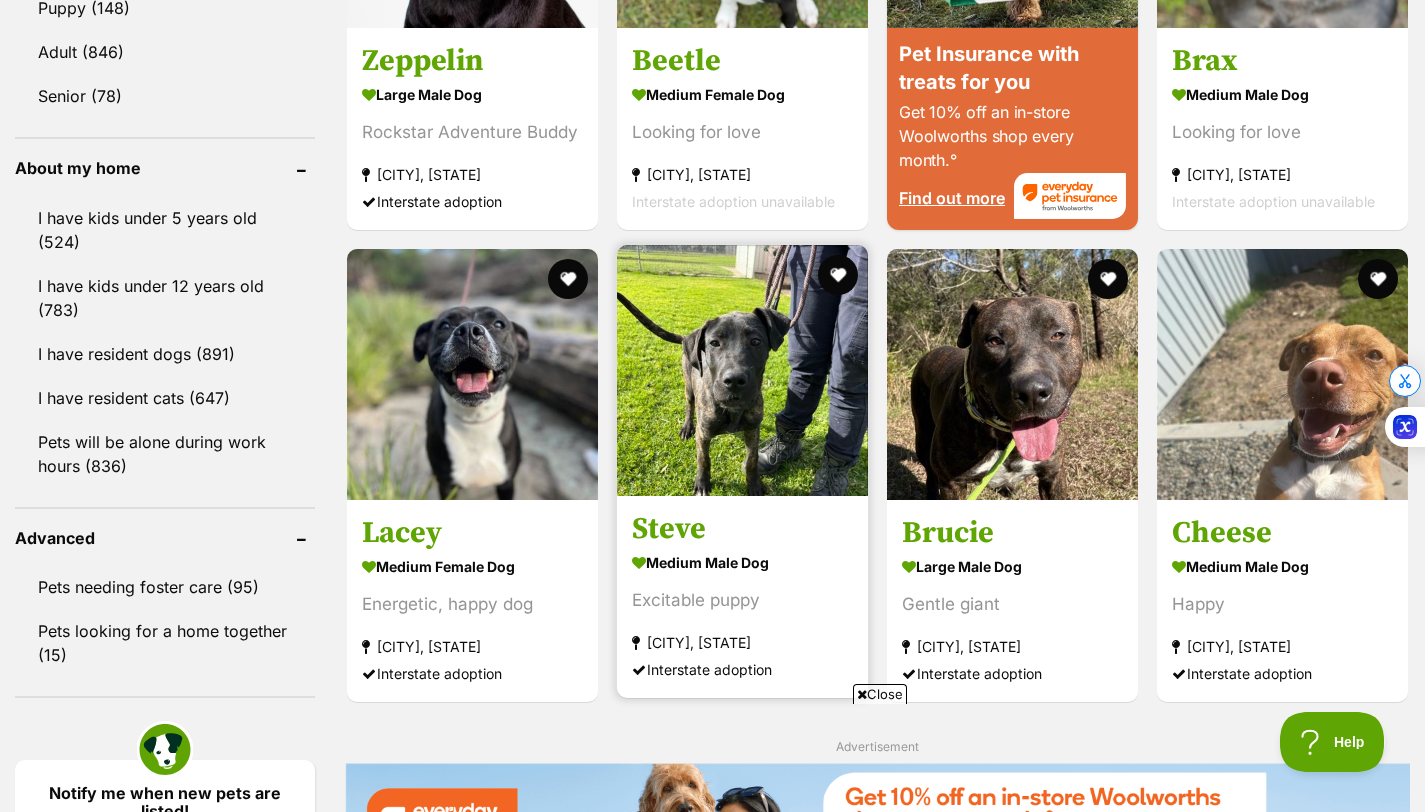 click on "Excitable puppy" at bounding box center (742, 601) 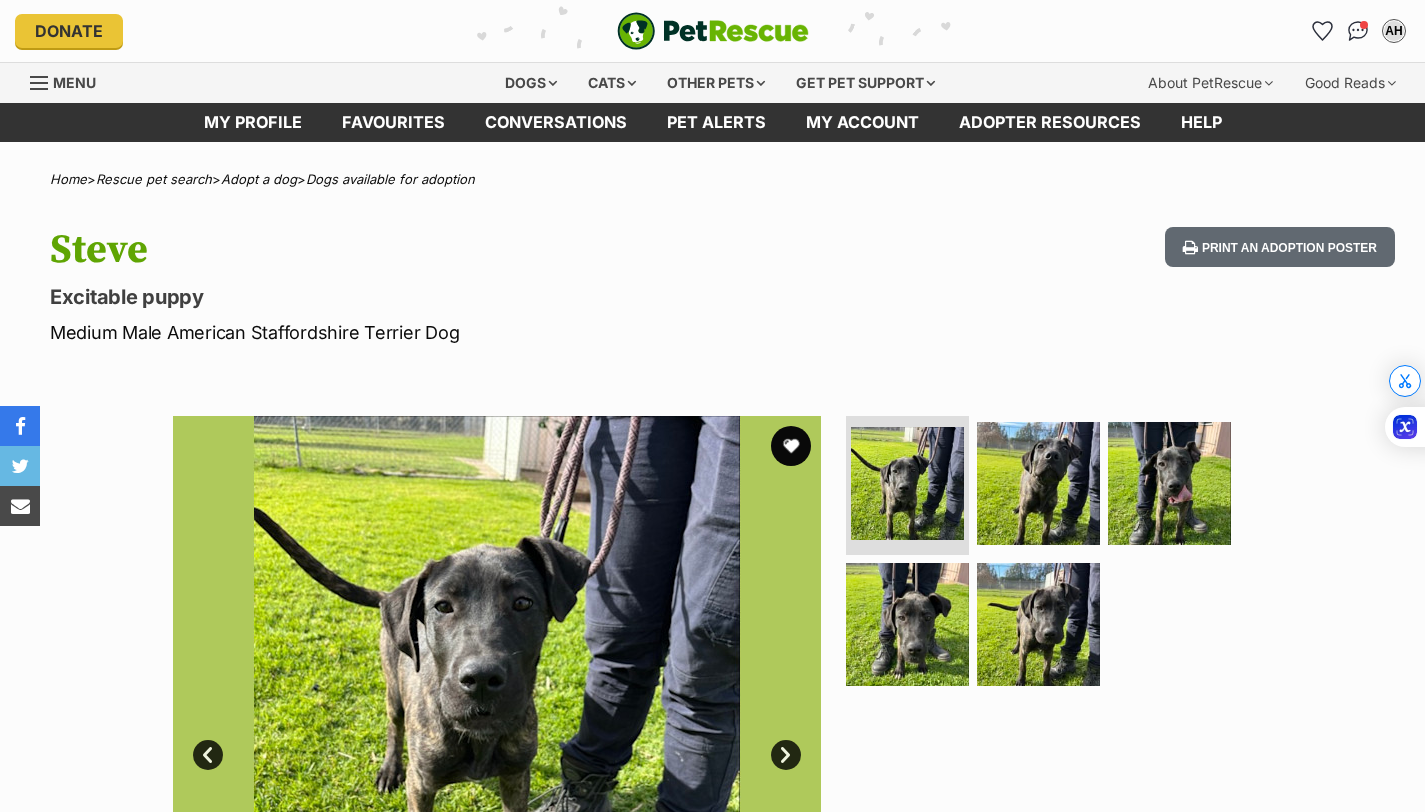 scroll, scrollTop: 0, scrollLeft: 0, axis: both 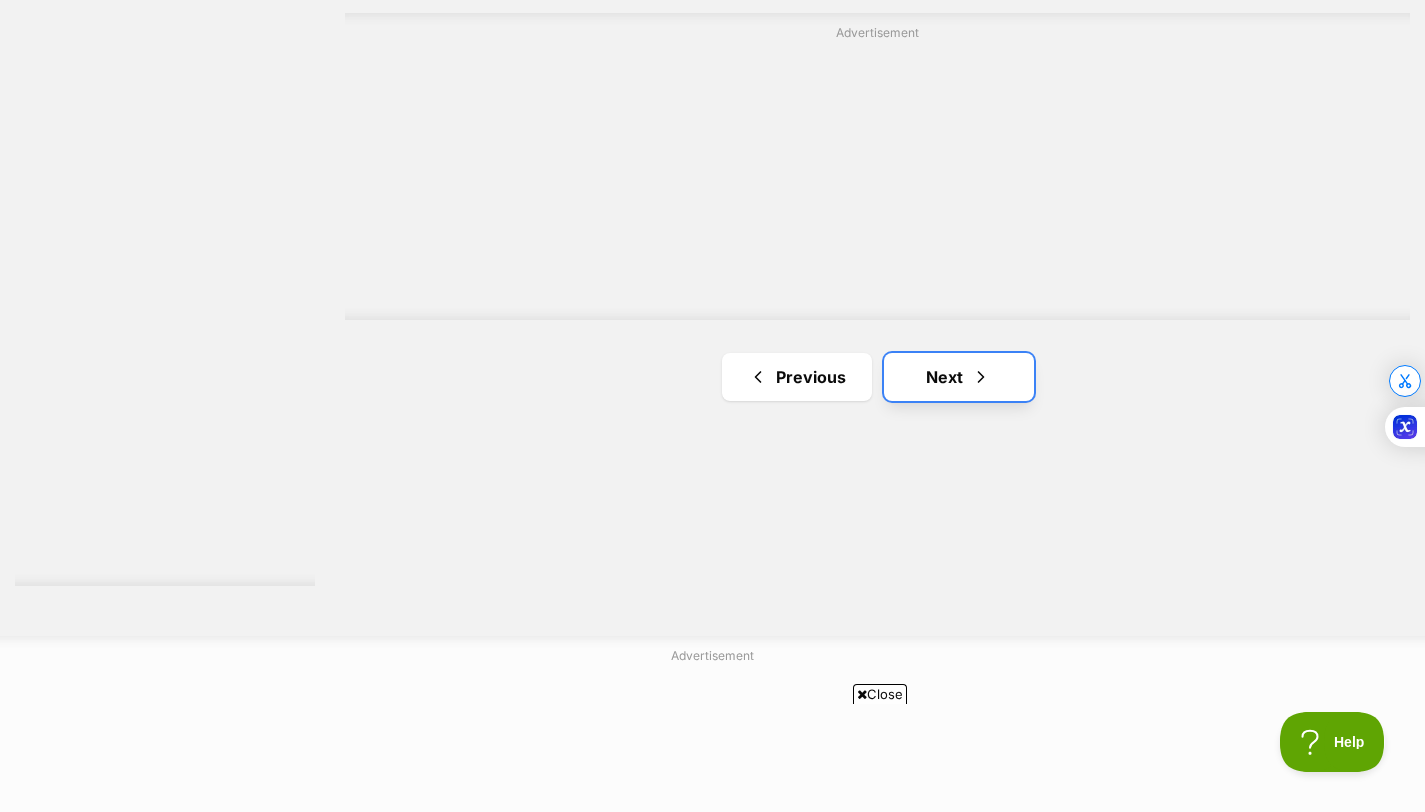 click on "Next" at bounding box center [959, 377] 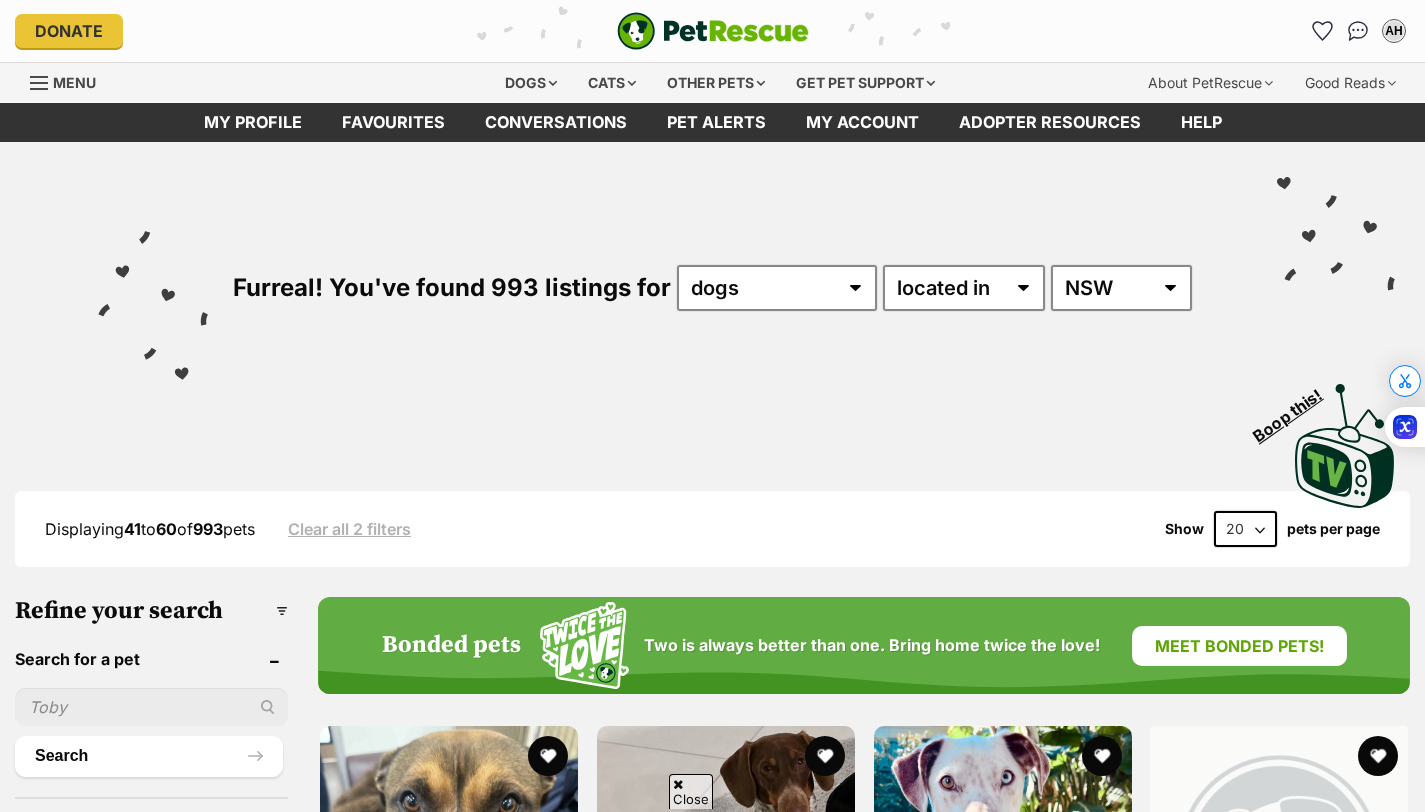 scroll, scrollTop: 311, scrollLeft: 0, axis: vertical 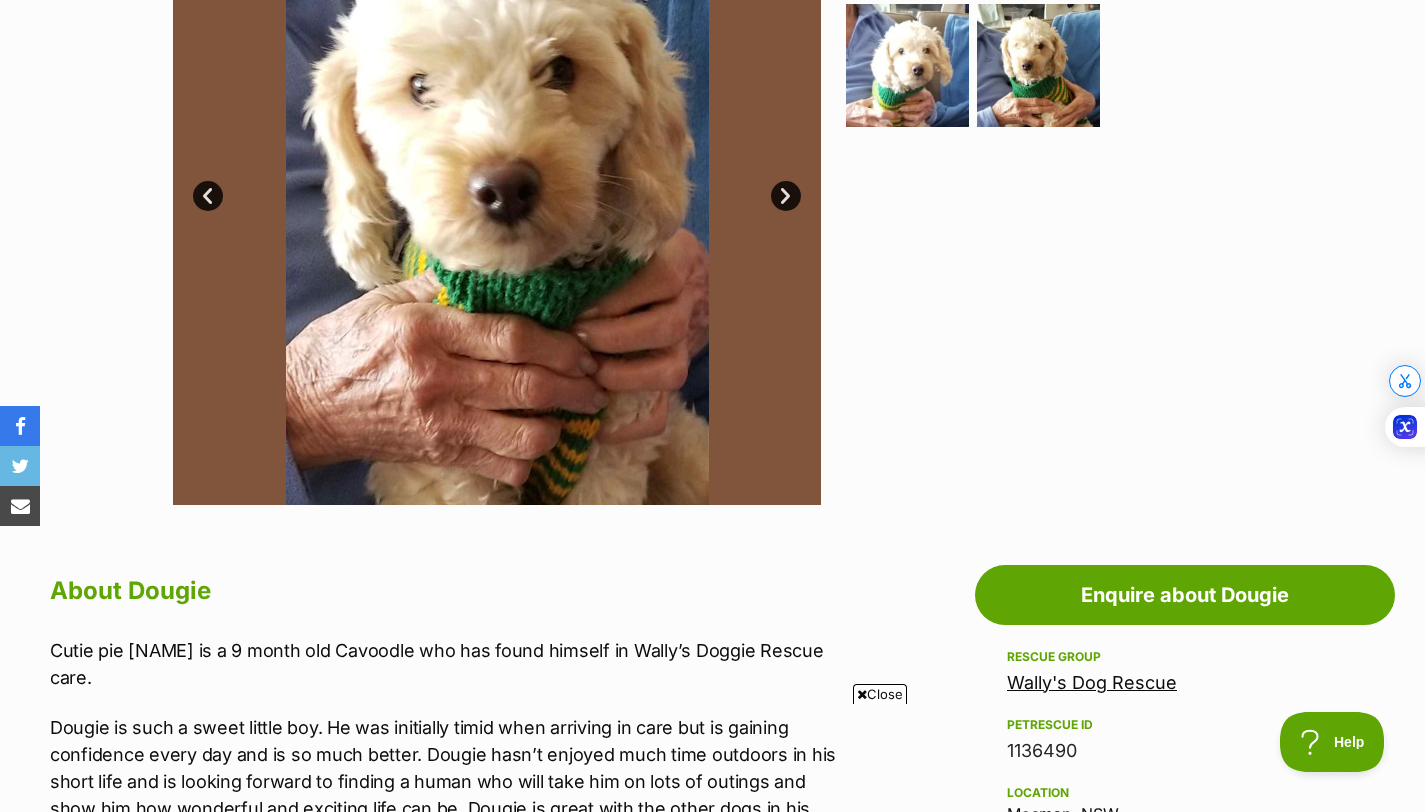 click on "Next" at bounding box center (786, 196) 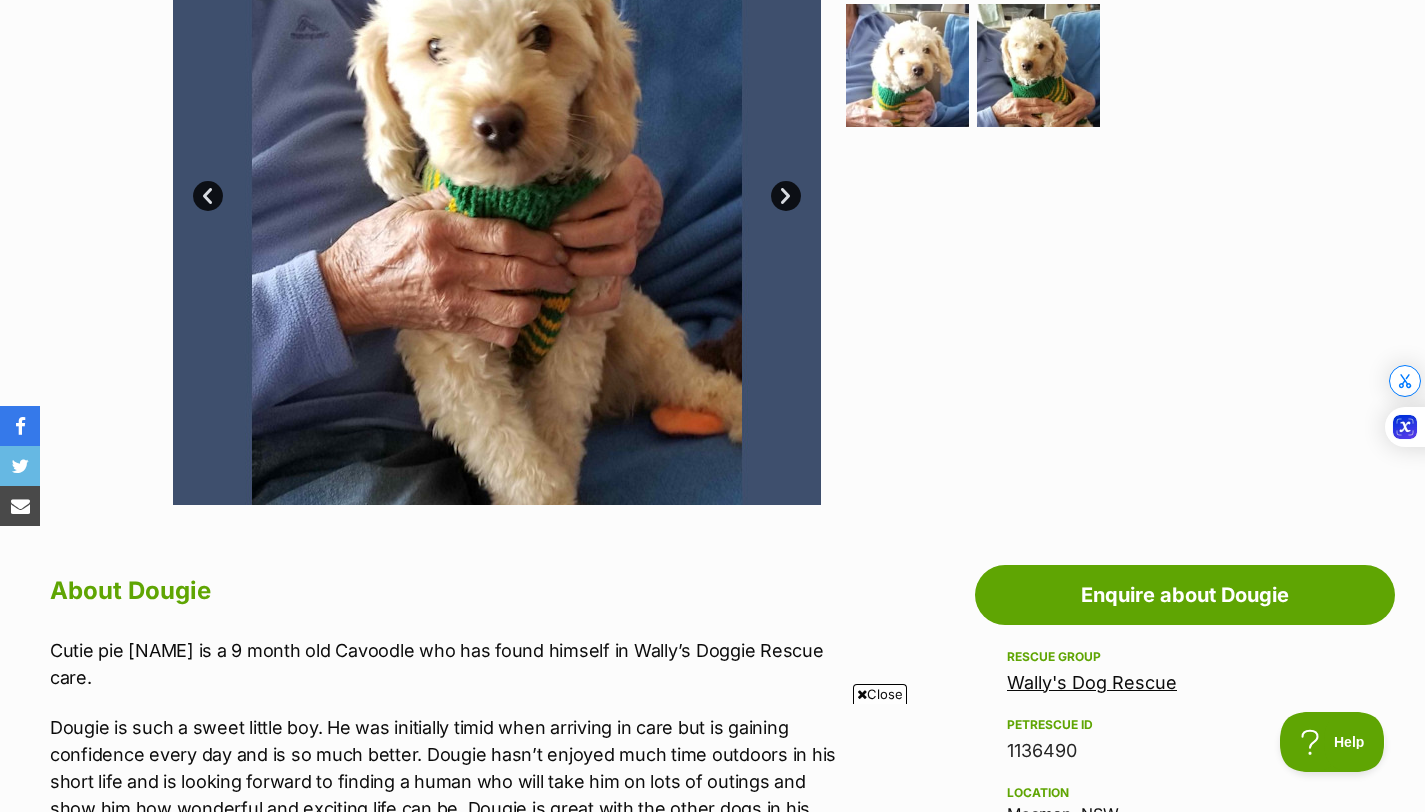 click on "Next" at bounding box center [786, 196] 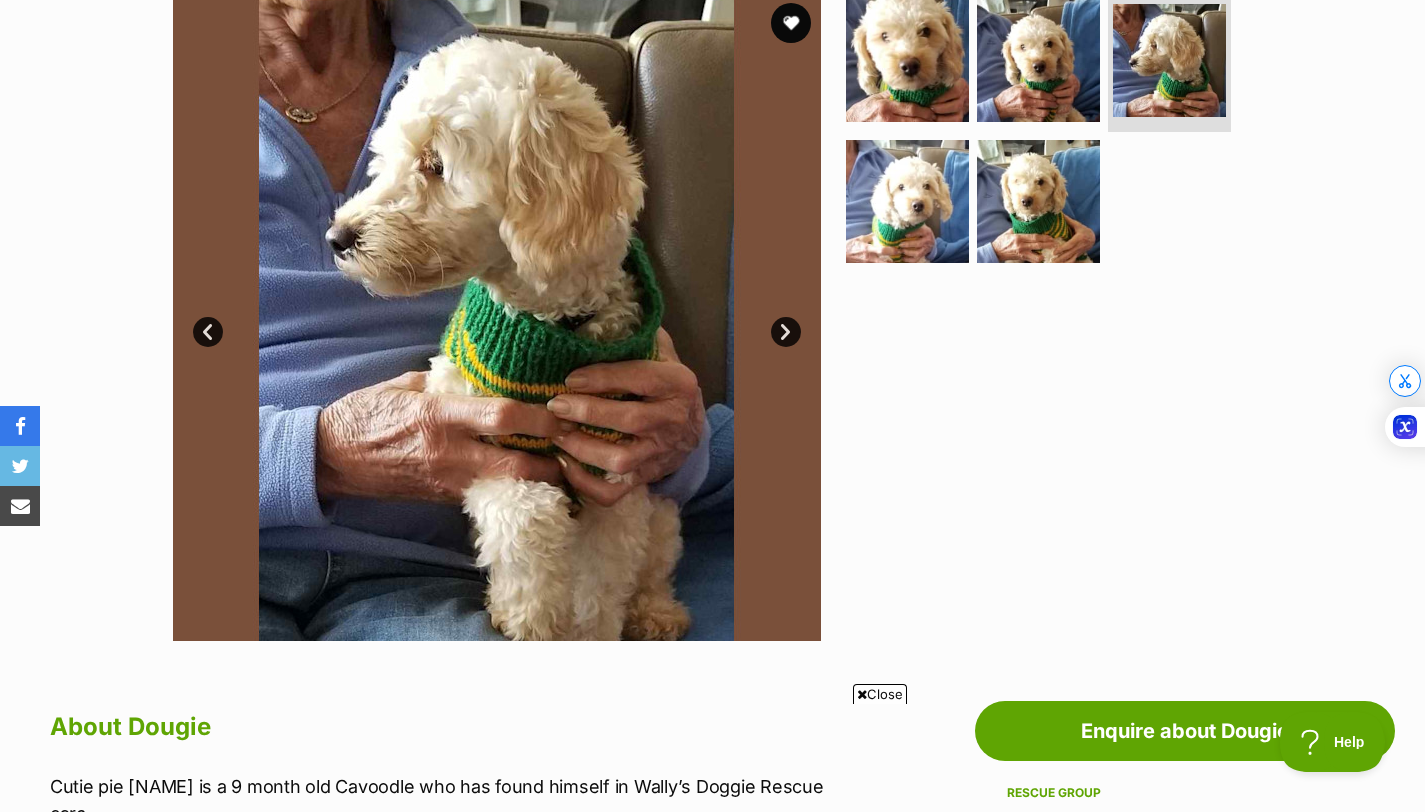 scroll, scrollTop: 420, scrollLeft: 0, axis: vertical 